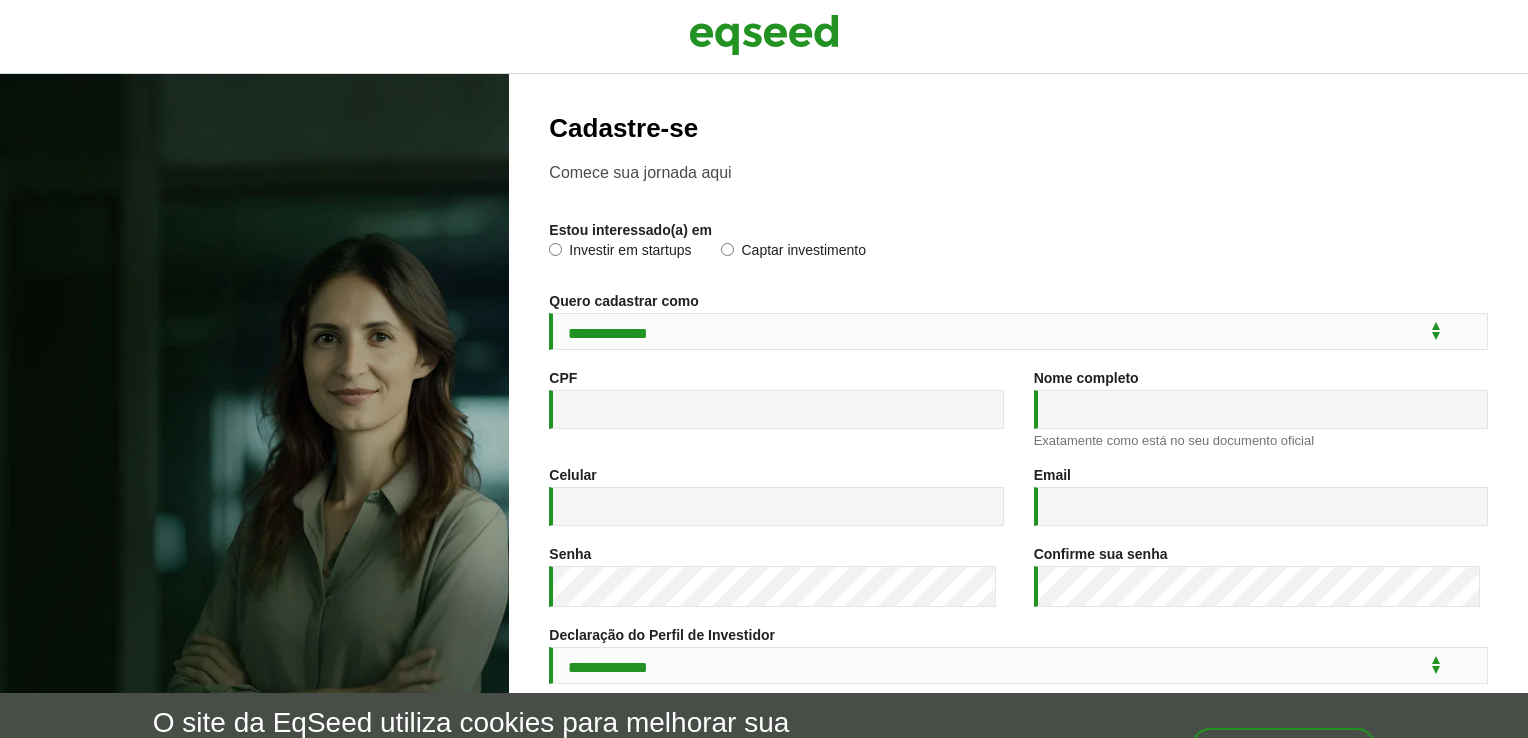 scroll, scrollTop: 0, scrollLeft: 0, axis: both 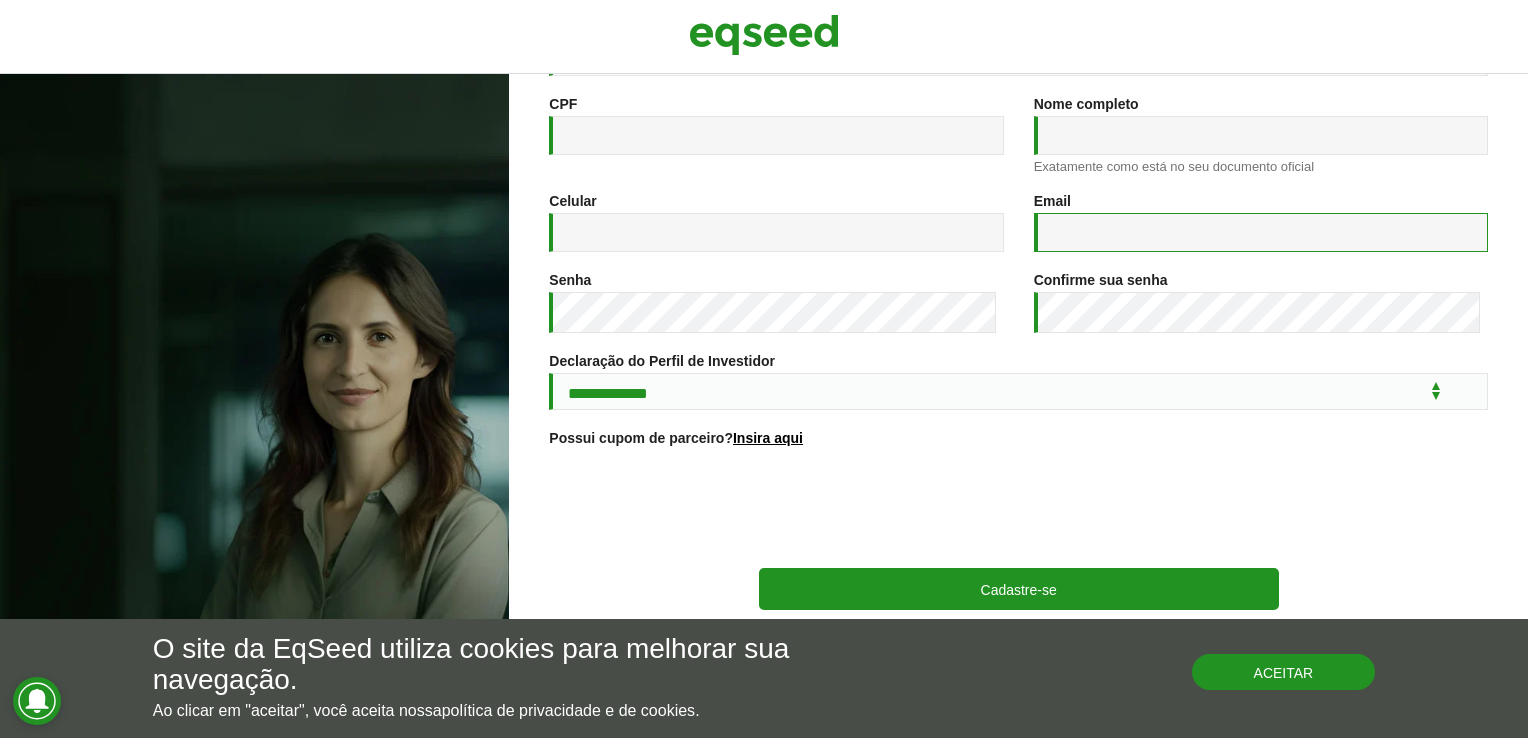 type on "**********" 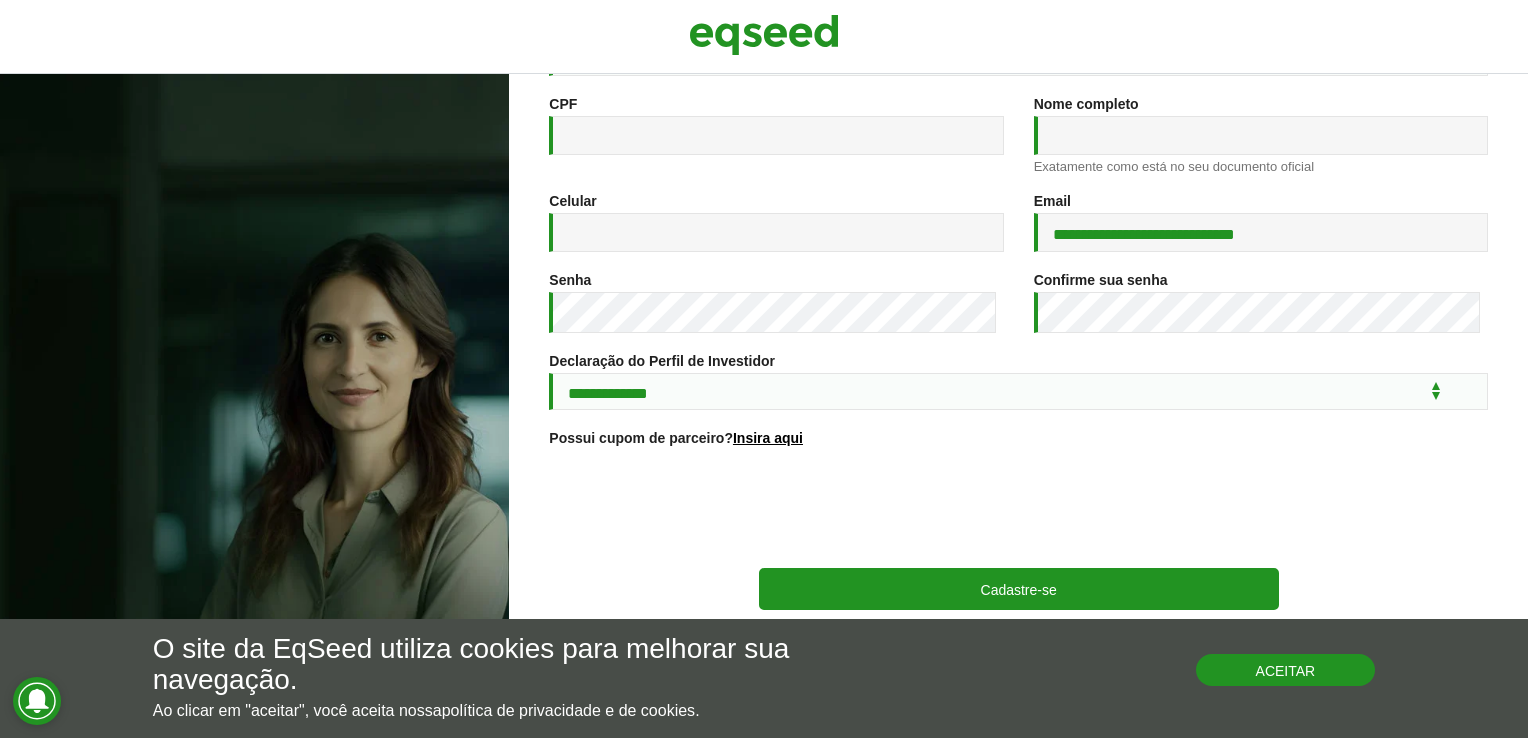 click on "Aceitar" at bounding box center [1286, 670] 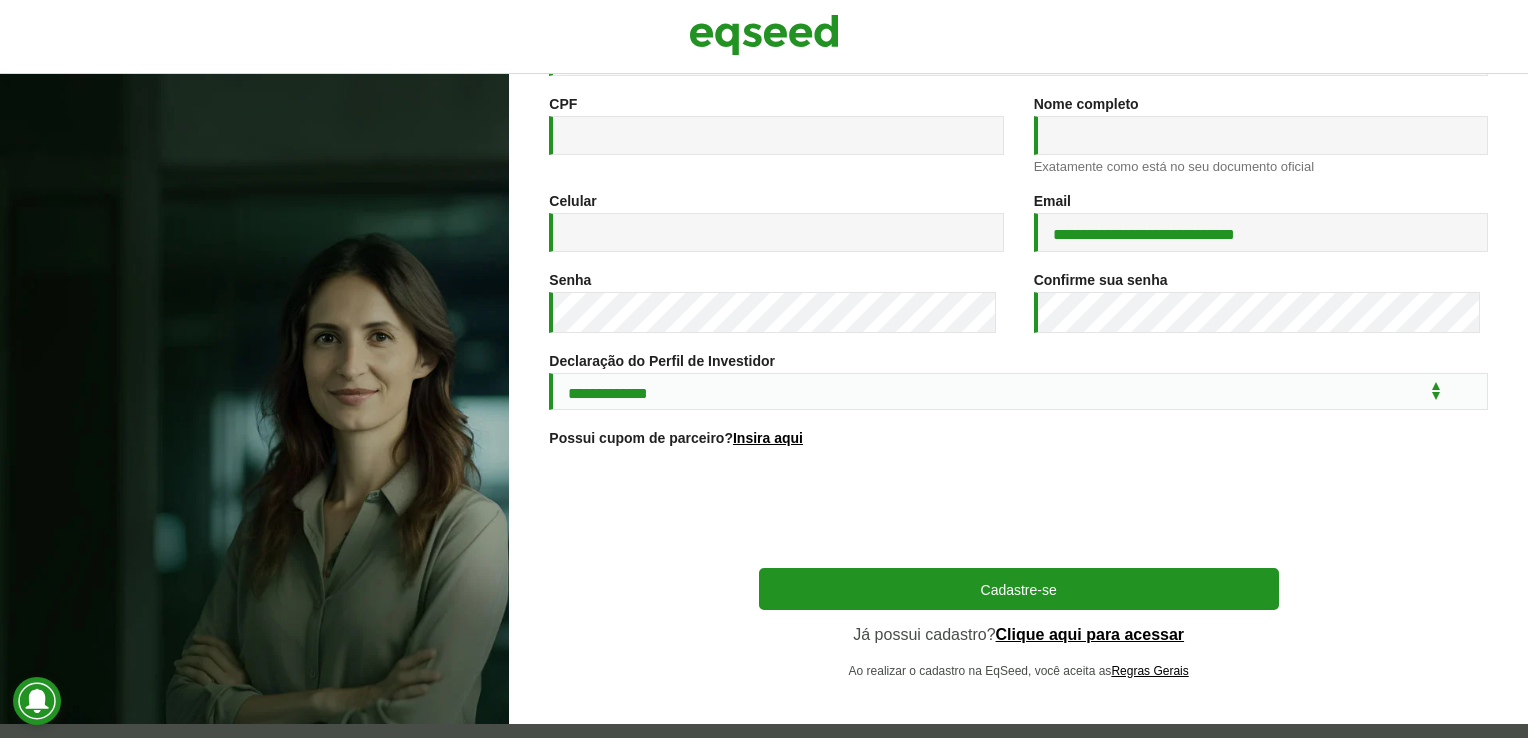 scroll, scrollTop: 0, scrollLeft: 0, axis: both 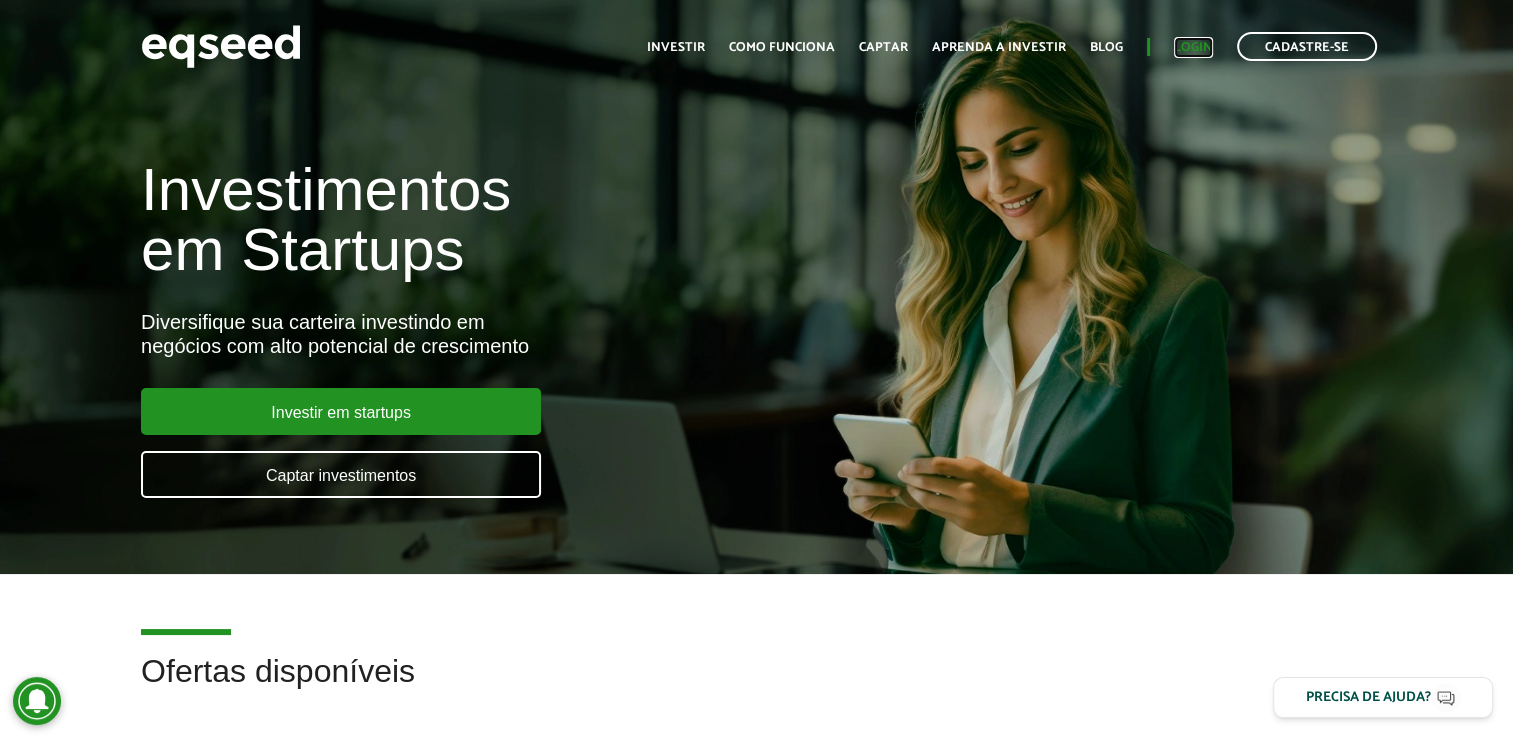 click on "Login" at bounding box center (1193, 47) 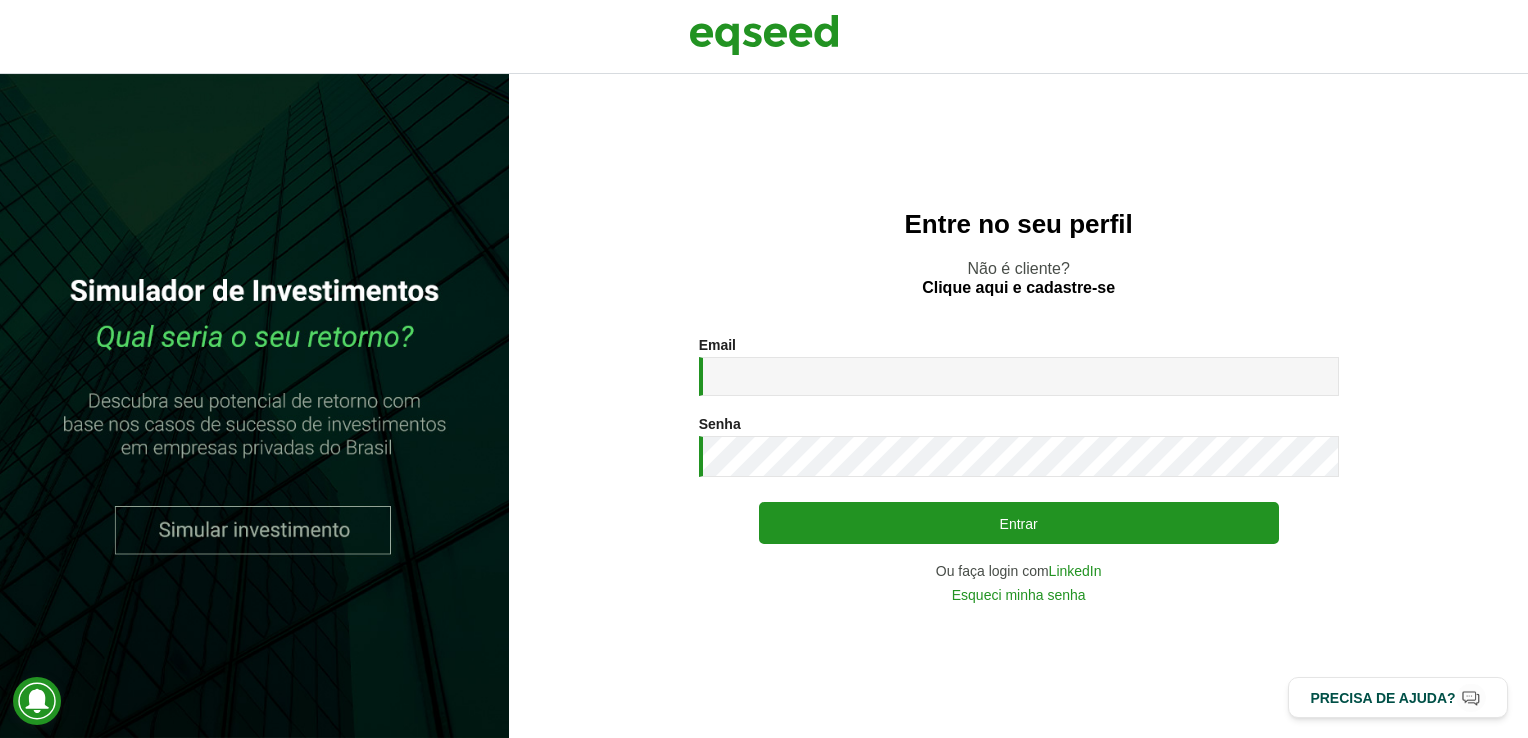 scroll, scrollTop: 0, scrollLeft: 0, axis: both 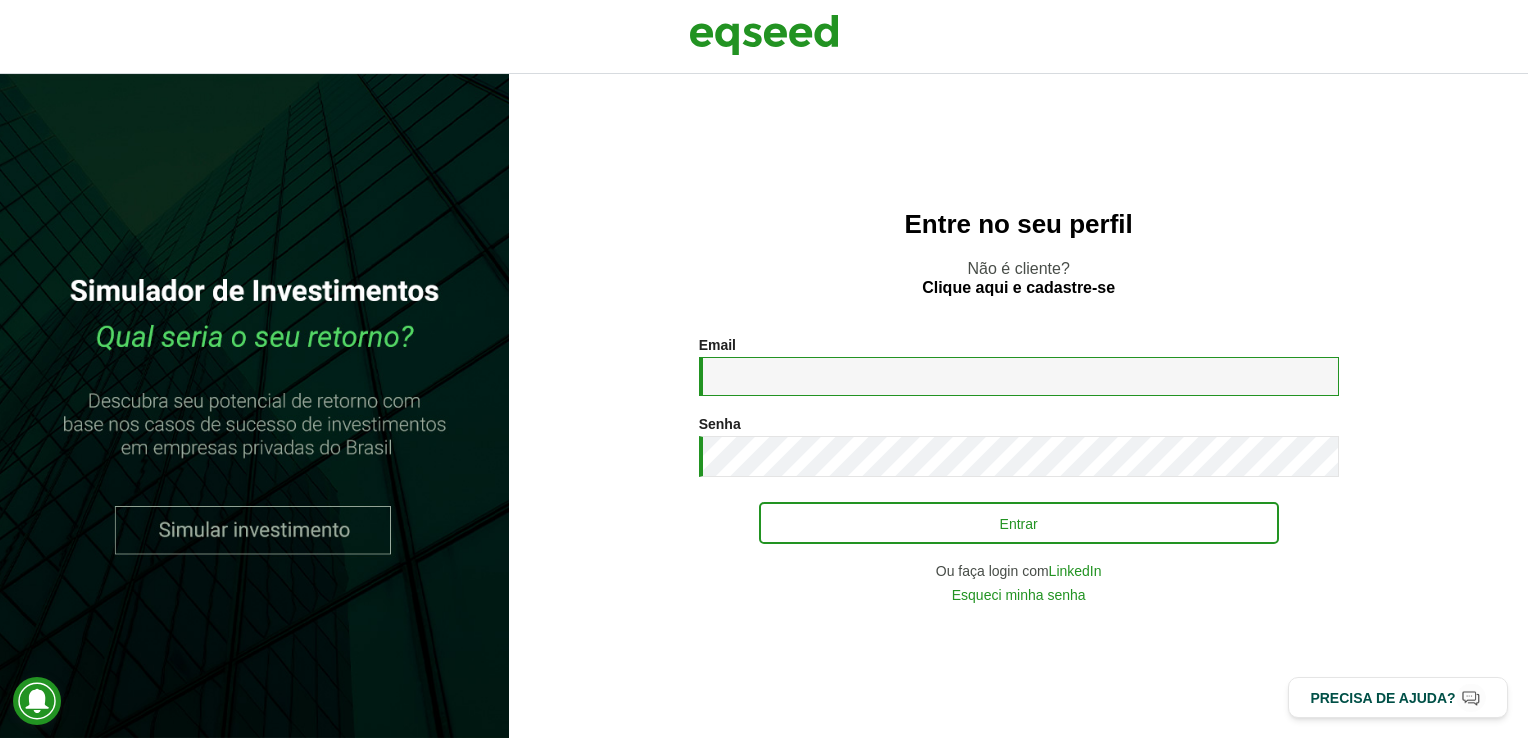type on "**********" 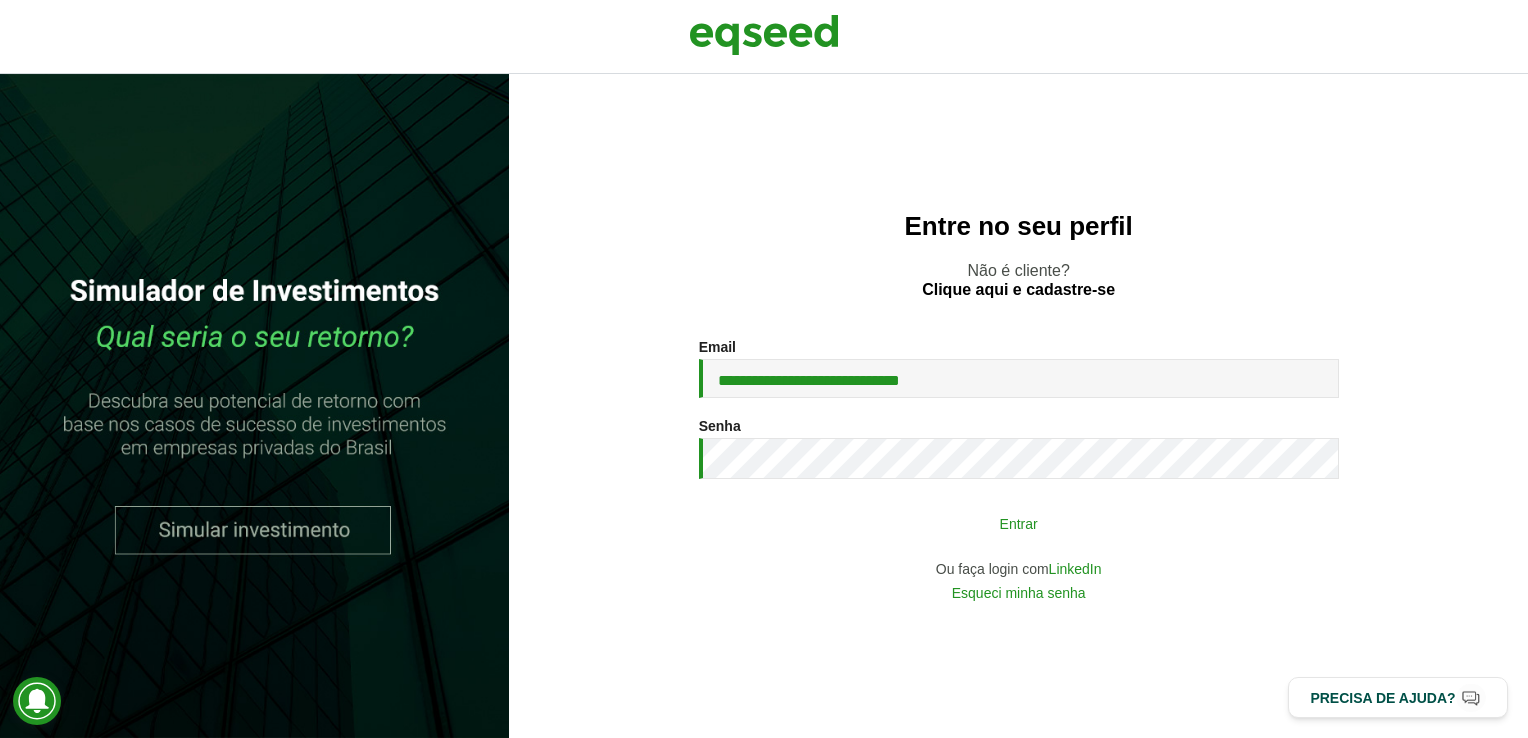 click on "Entrar" at bounding box center (1019, 523) 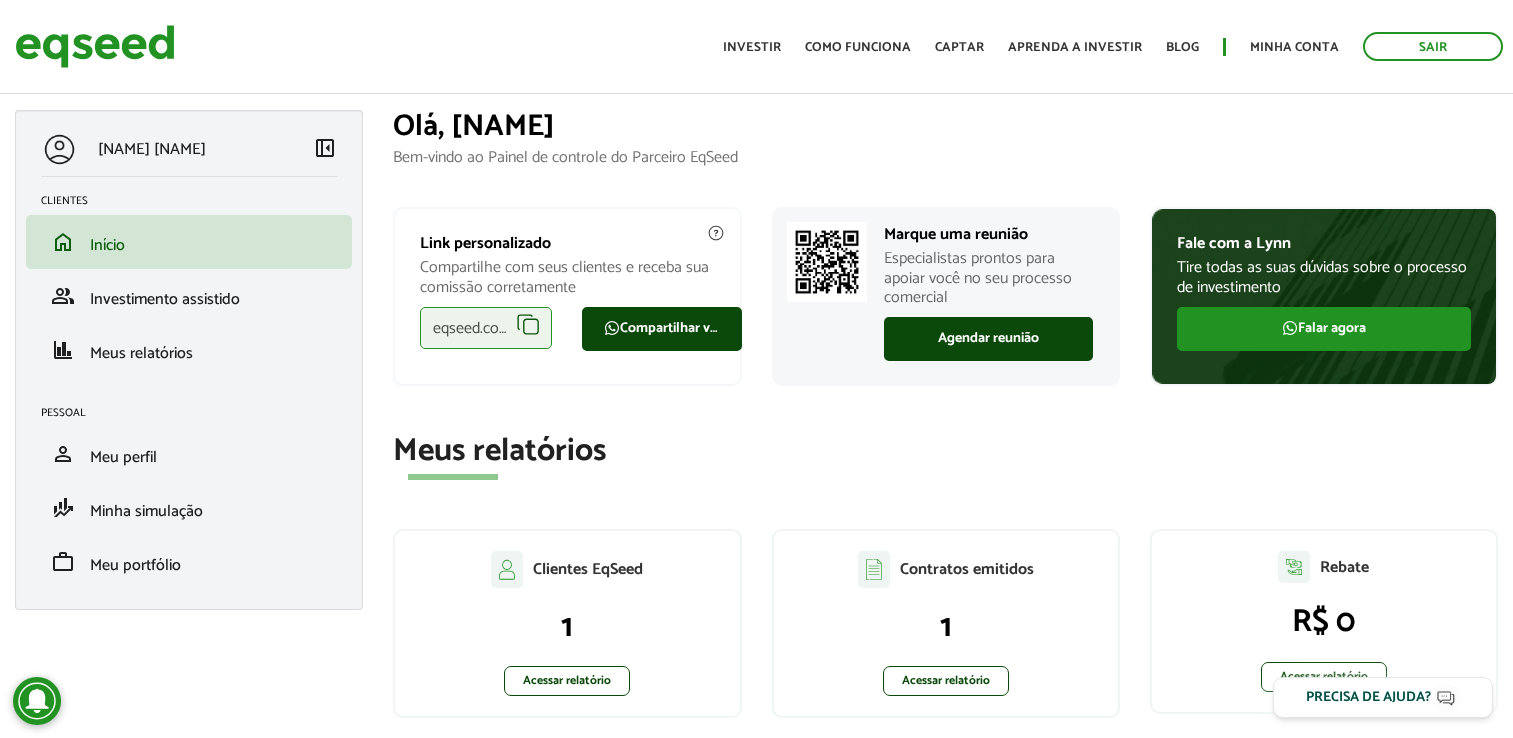 scroll, scrollTop: 0, scrollLeft: 0, axis: both 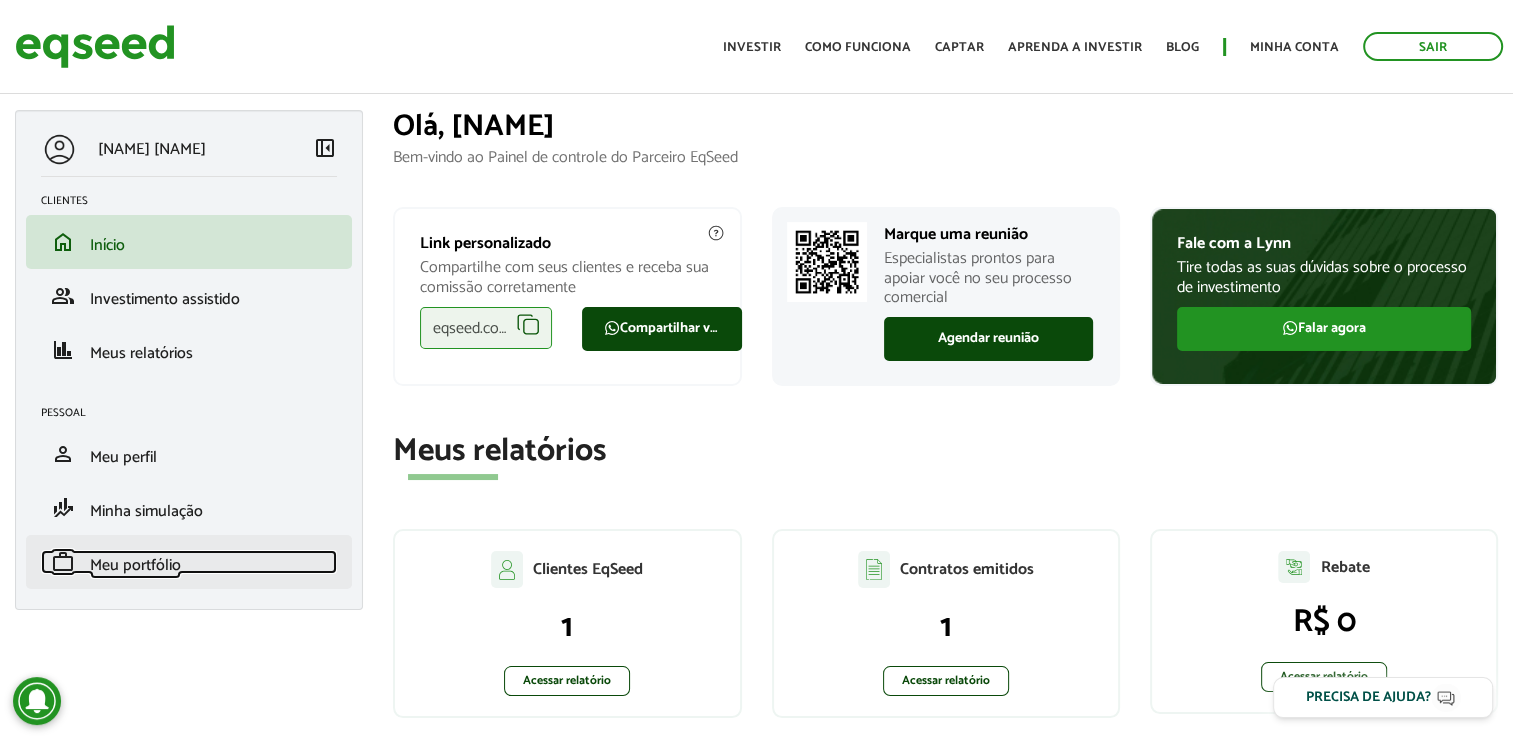 click on "Meu portfólio" at bounding box center [135, 565] 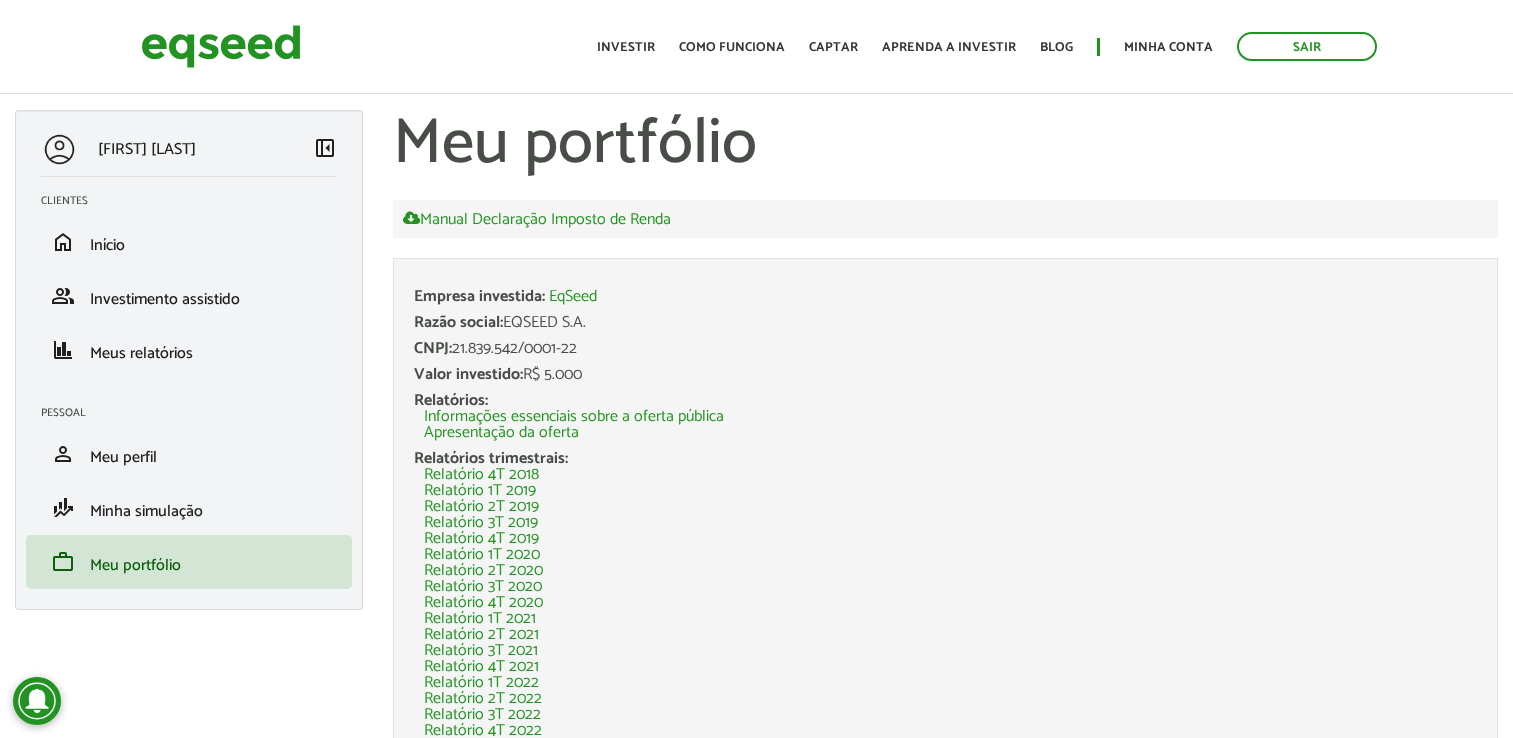 scroll, scrollTop: 0, scrollLeft: 0, axis: both 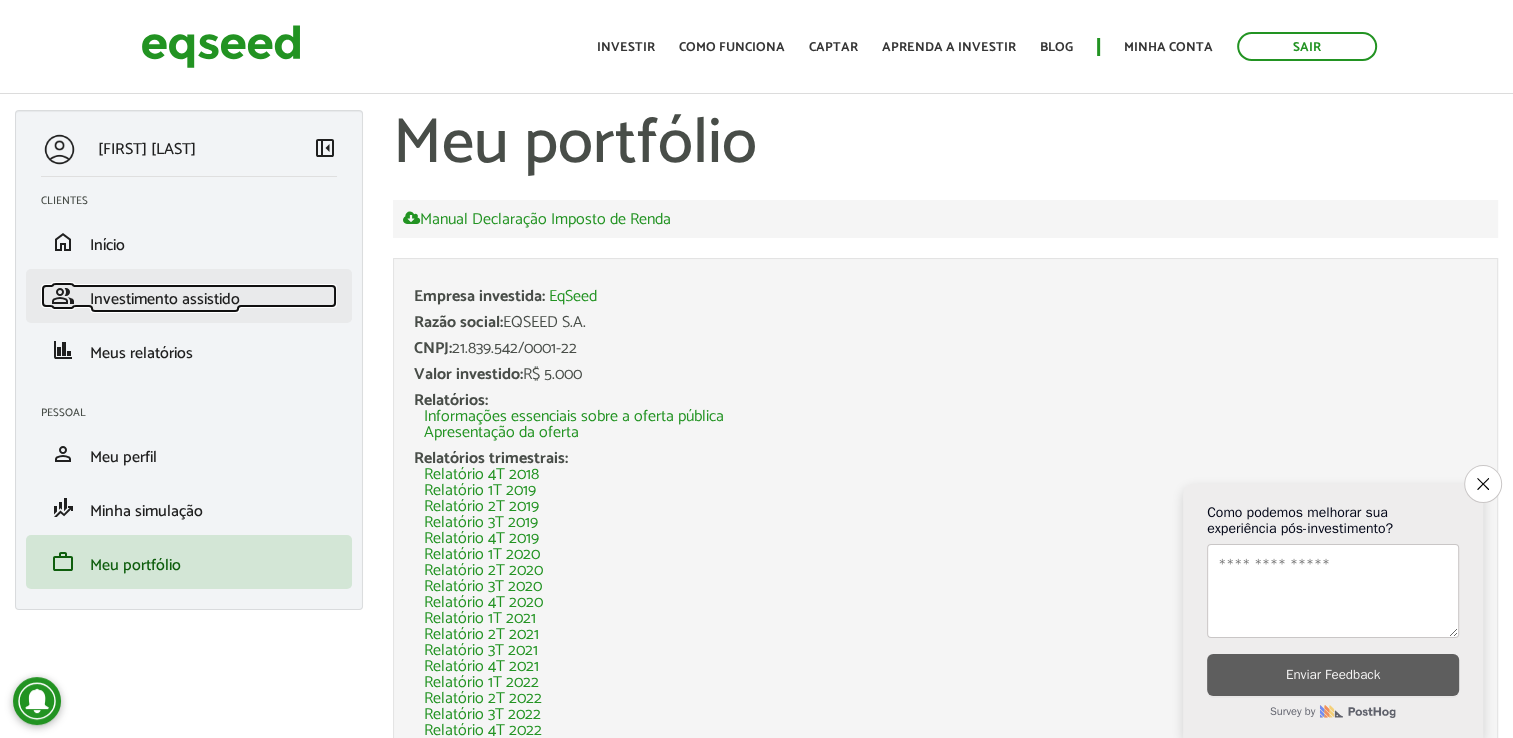 click on "Investimento assistido" at bounding box center (165, 299) 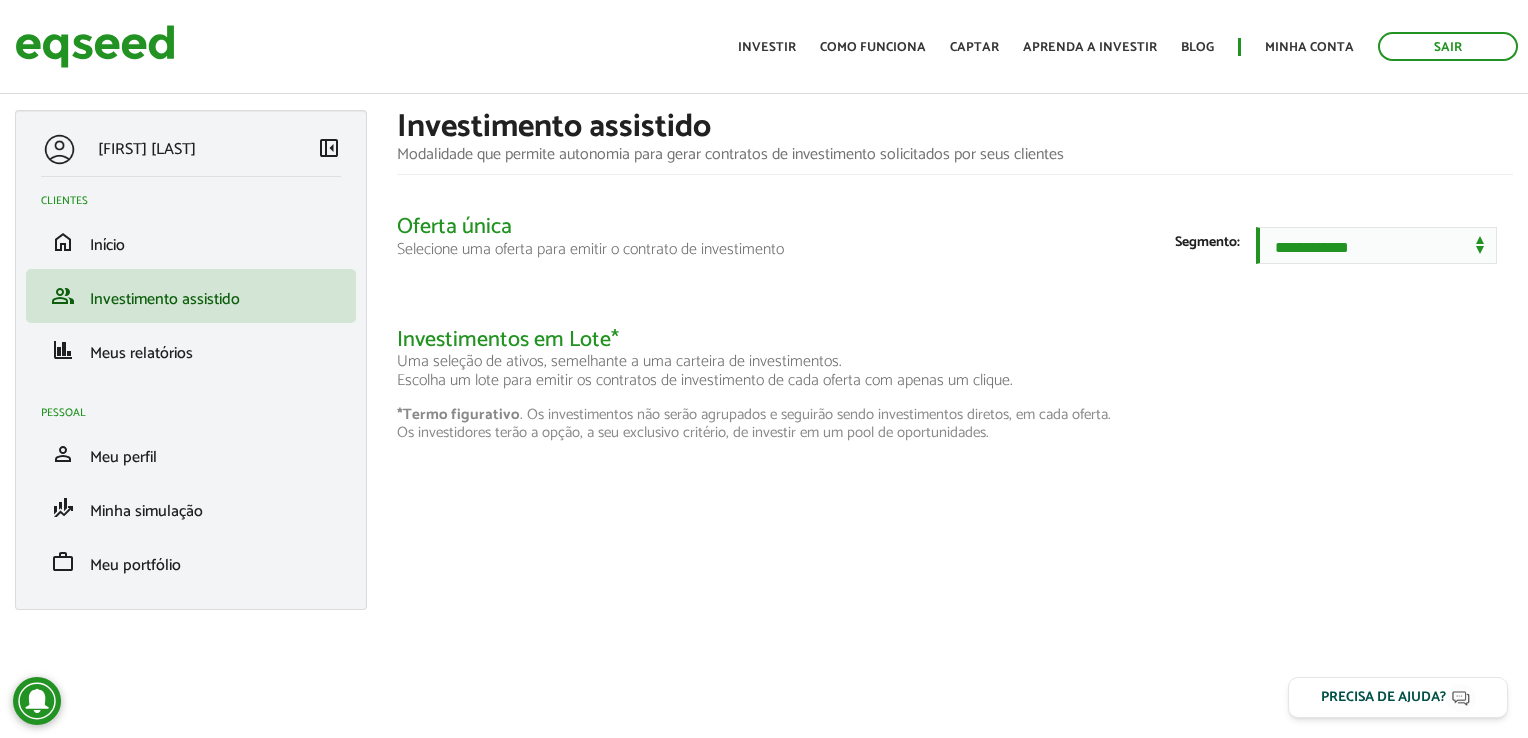 scroll, scrollTop: 0, scrollLeft: 0, axis: both 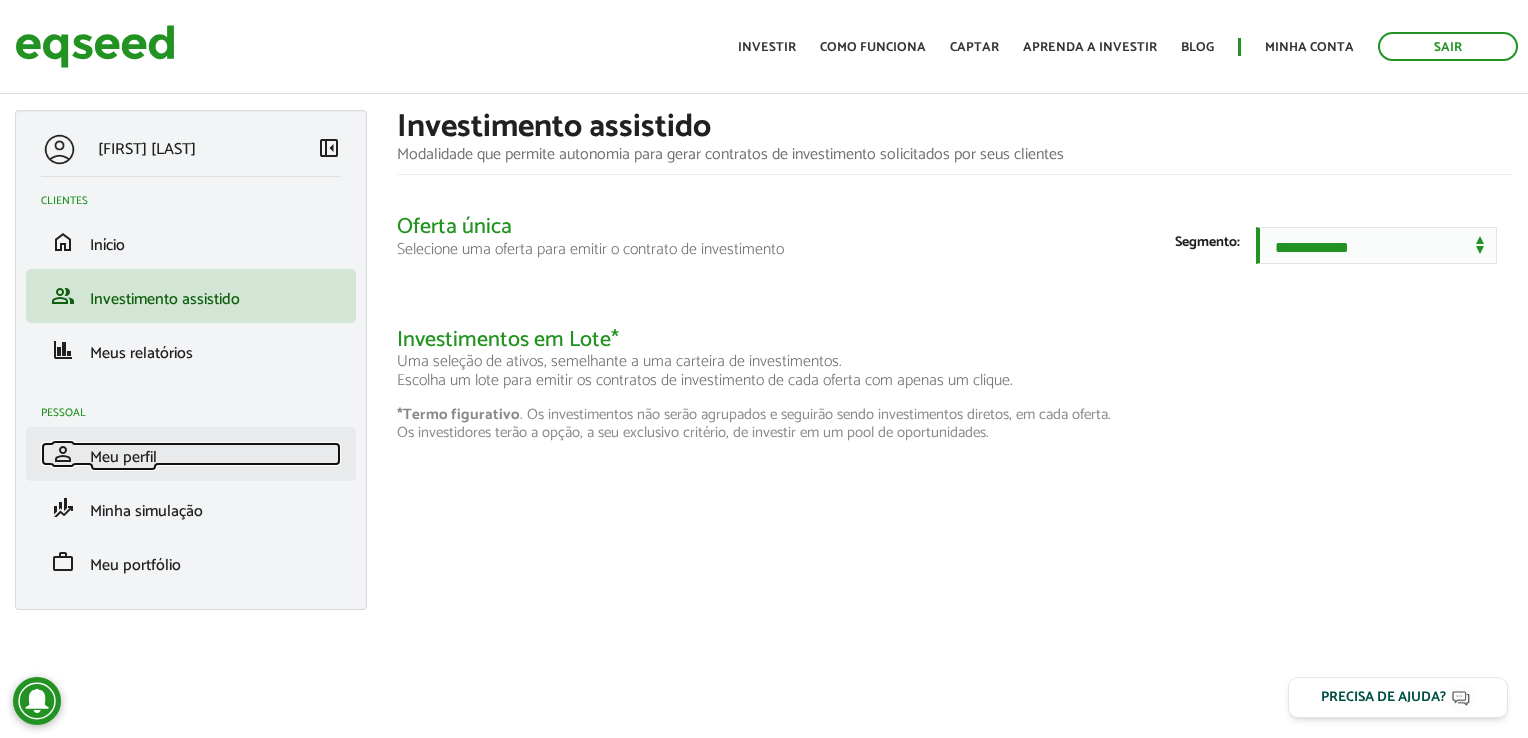 click on "Meu perfil" at bounding box center (123, 457) 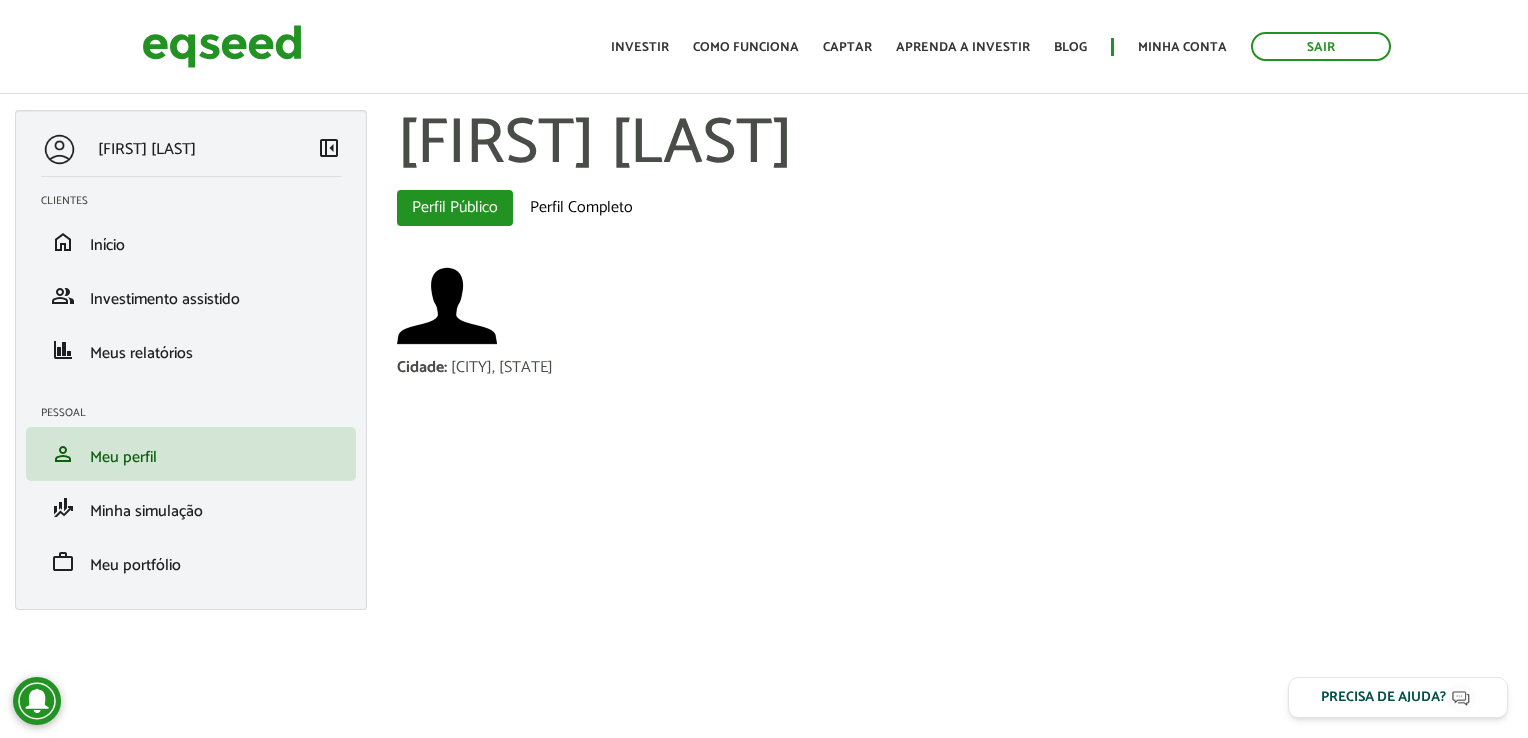 scroll, scrollTop: 0, scrollLeft: 0, axis: both 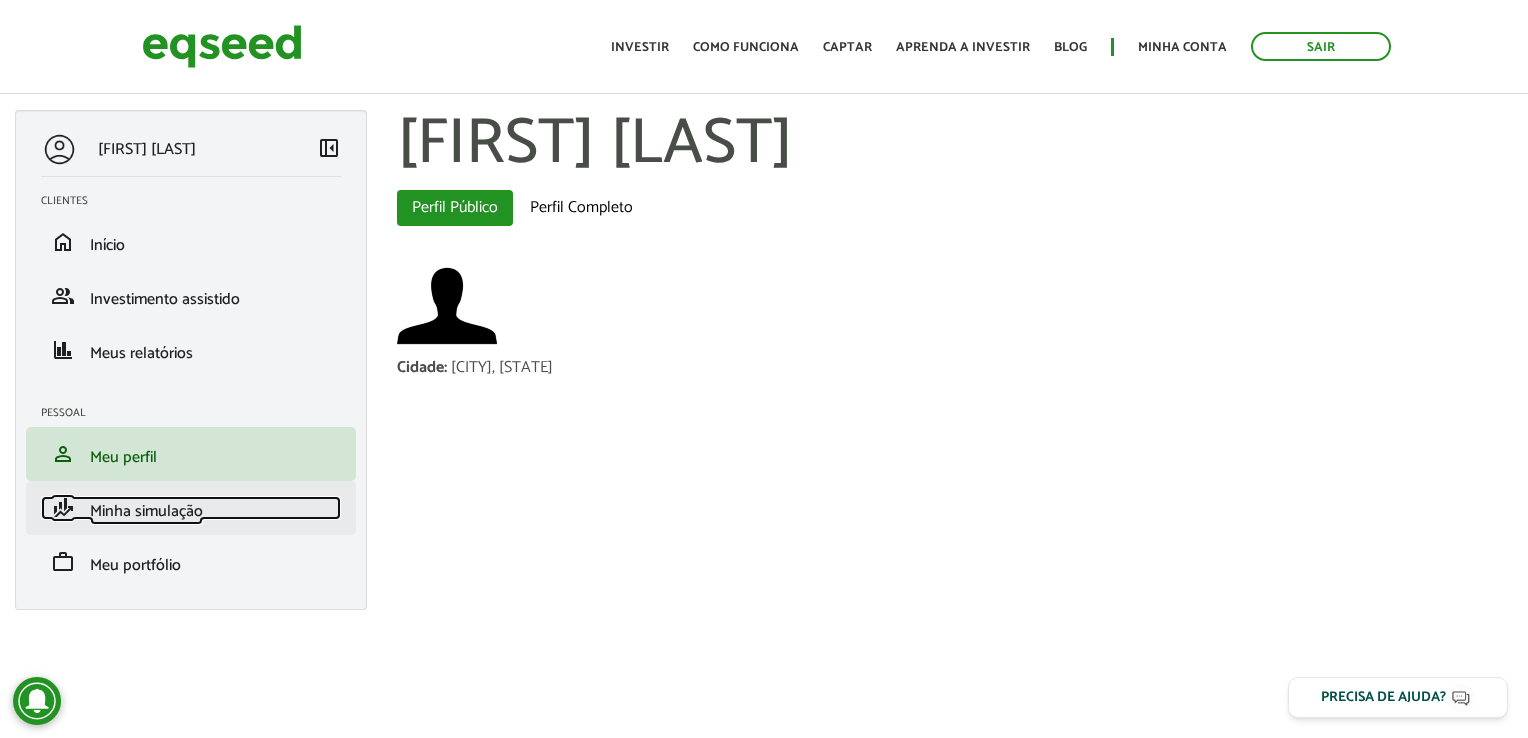 click on "Minha simulação" at bounding box center (146, 511) 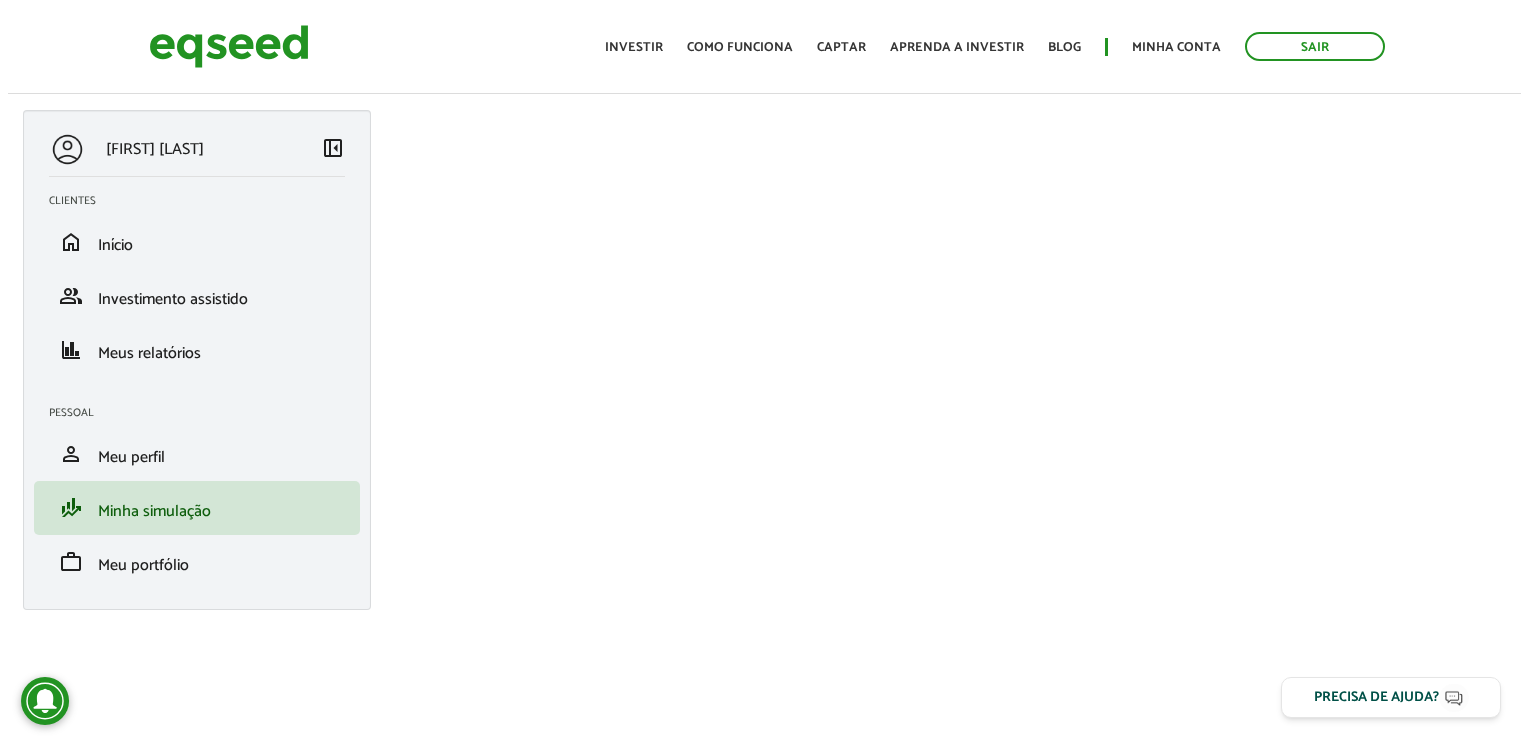 scroll, scrollTop: 0, scrollLeft: 0, axis: both 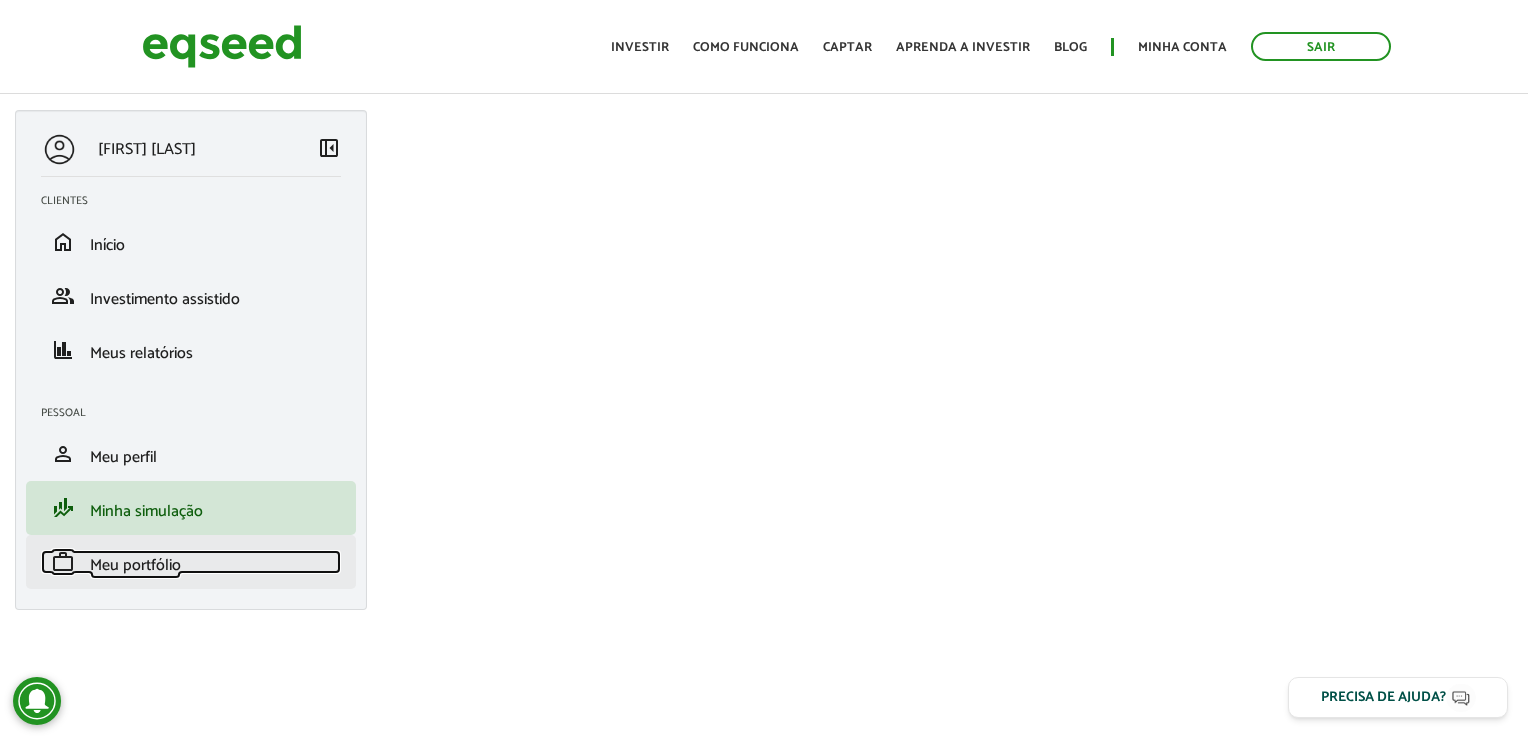 click on "Meu portfólio" at bounding box center [135, 565] 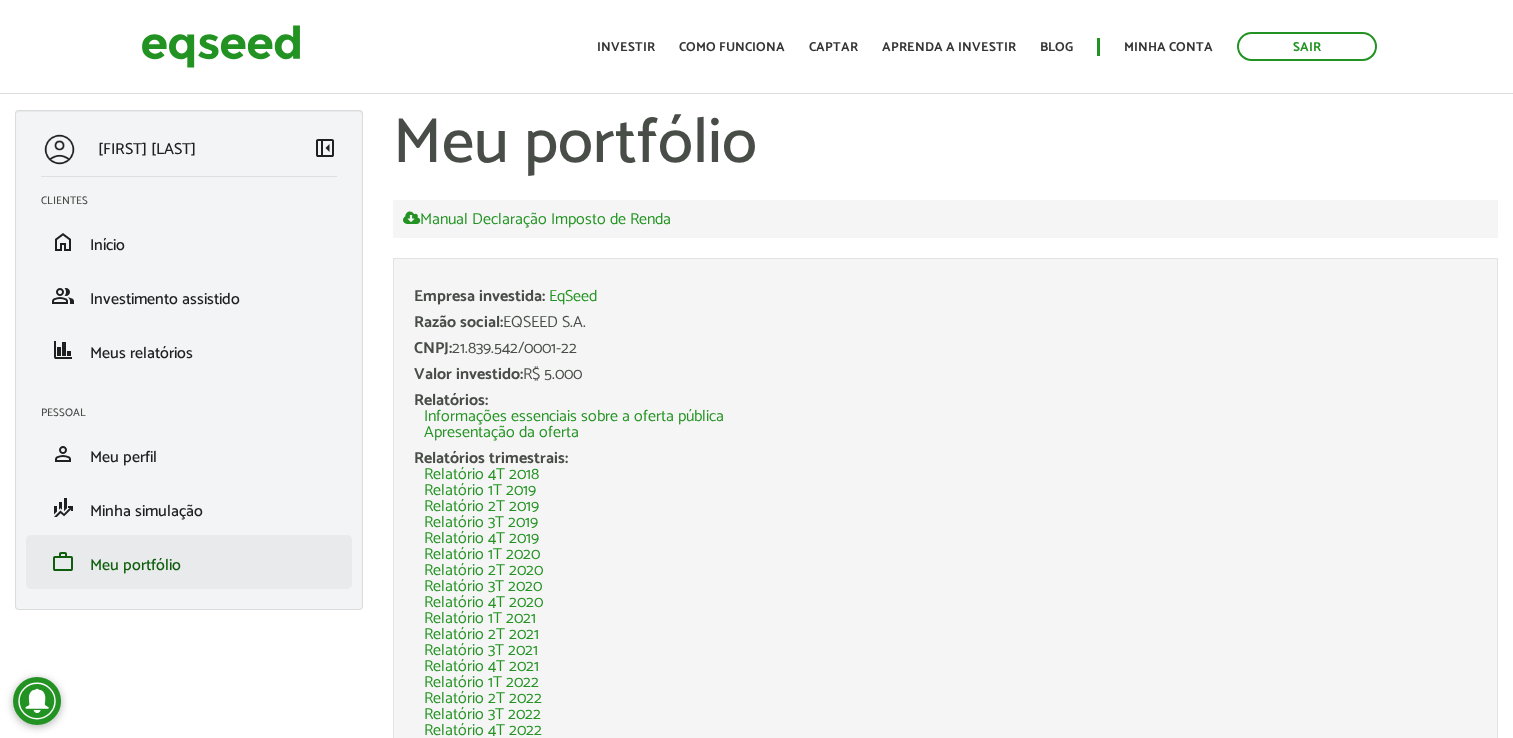 scroll, scrollTop: 0, scrollLeft: 0, axis: both 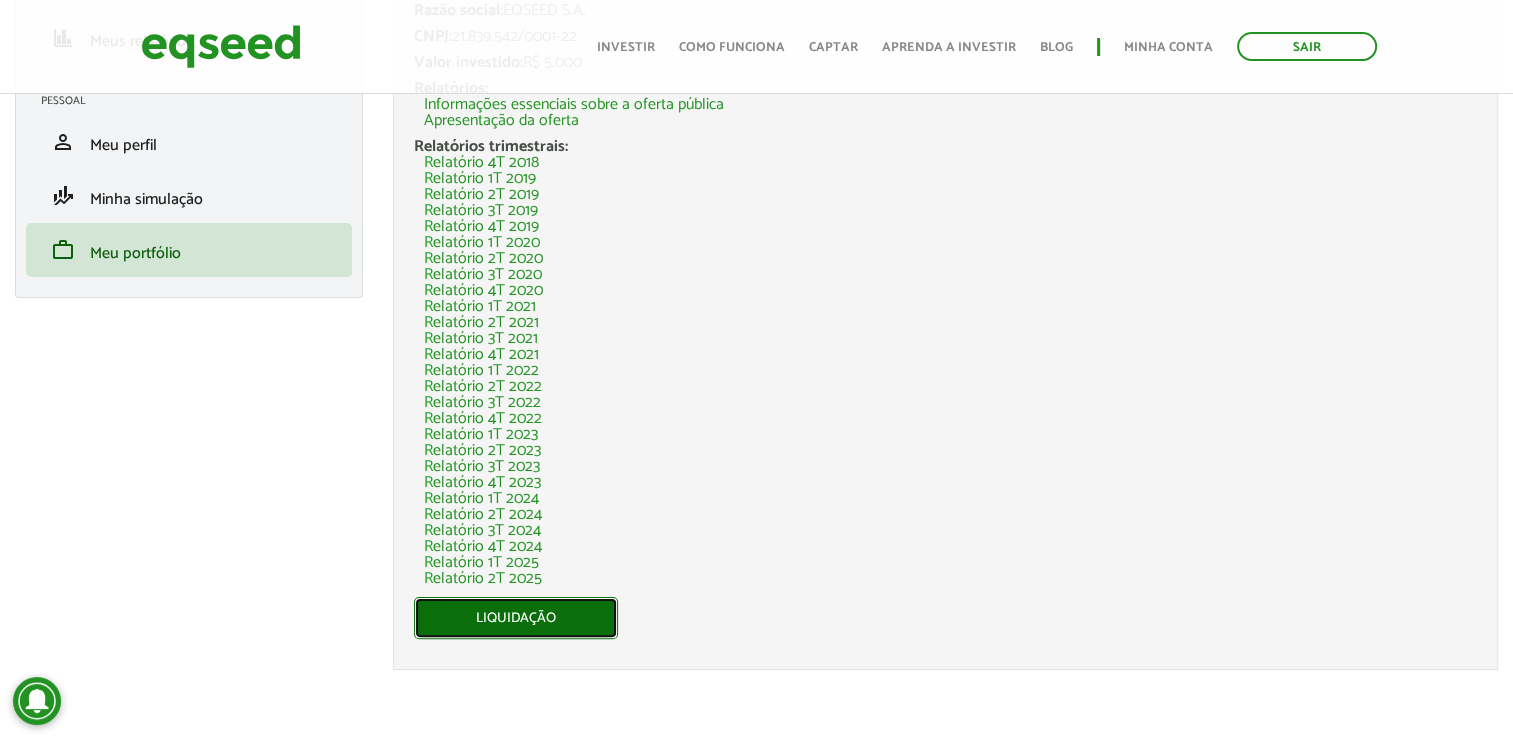 click on "Liquidação" at bounding box center [516, 618] 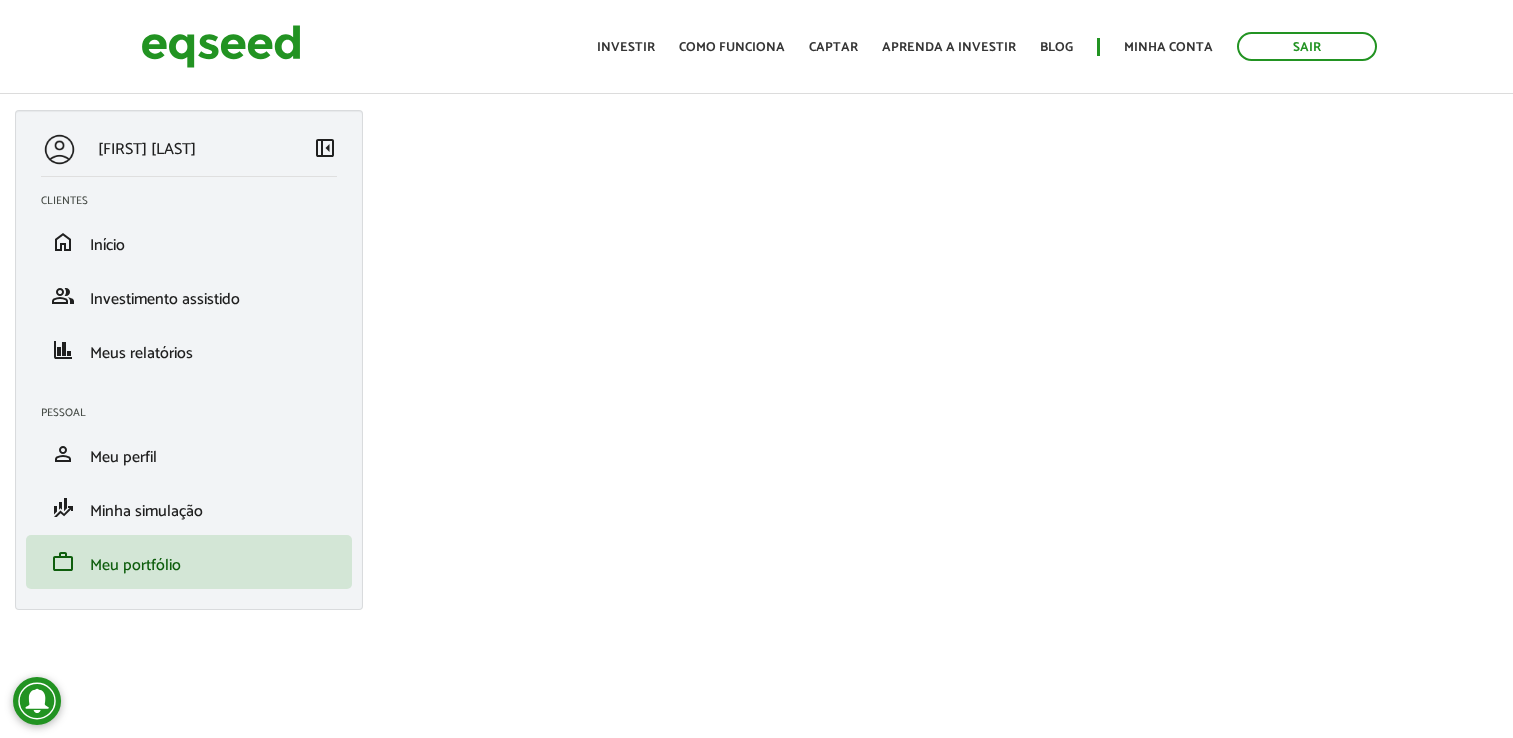 scroll, scrollTop: 0, scrollLeft: 0, axis: both 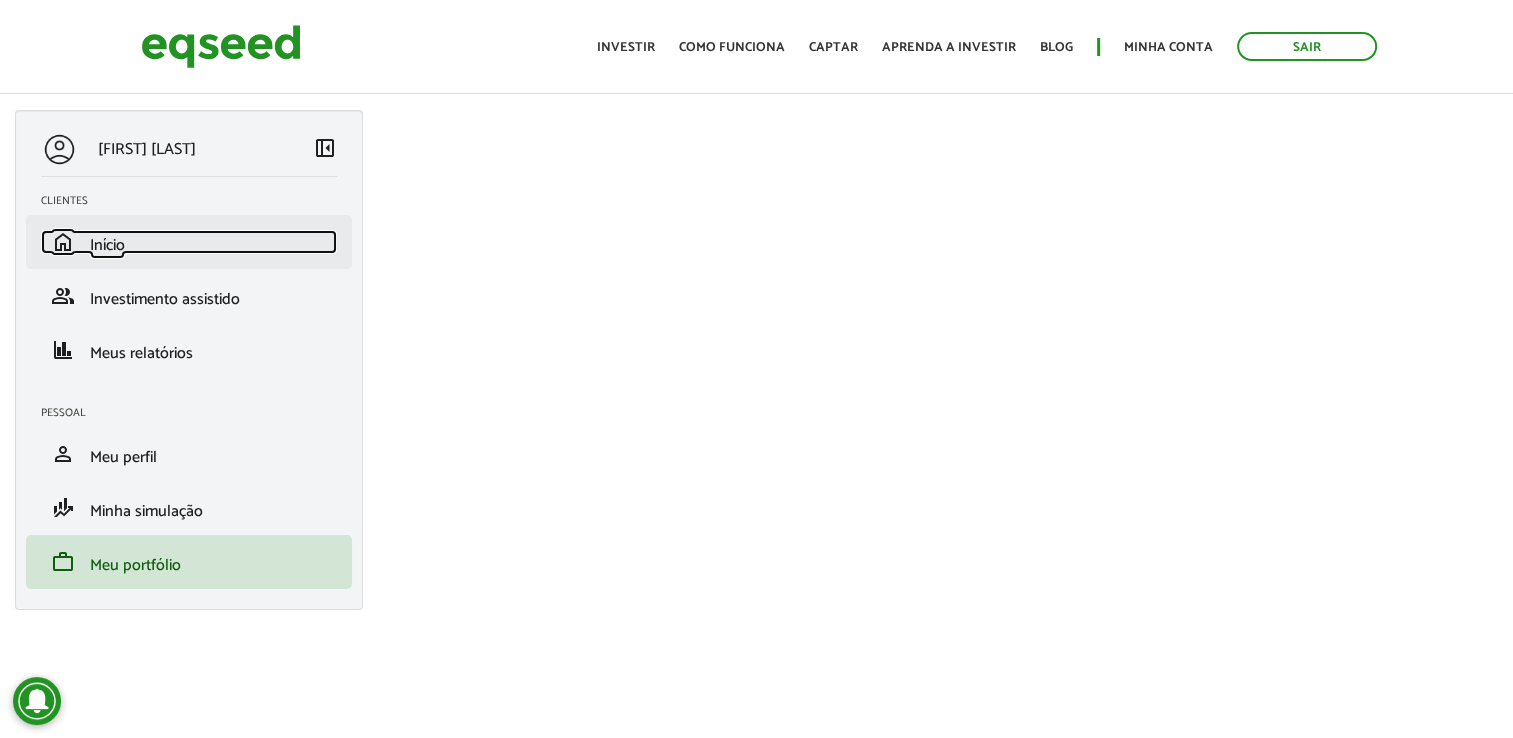 click on "home Início" at bounding box center [189, 242] 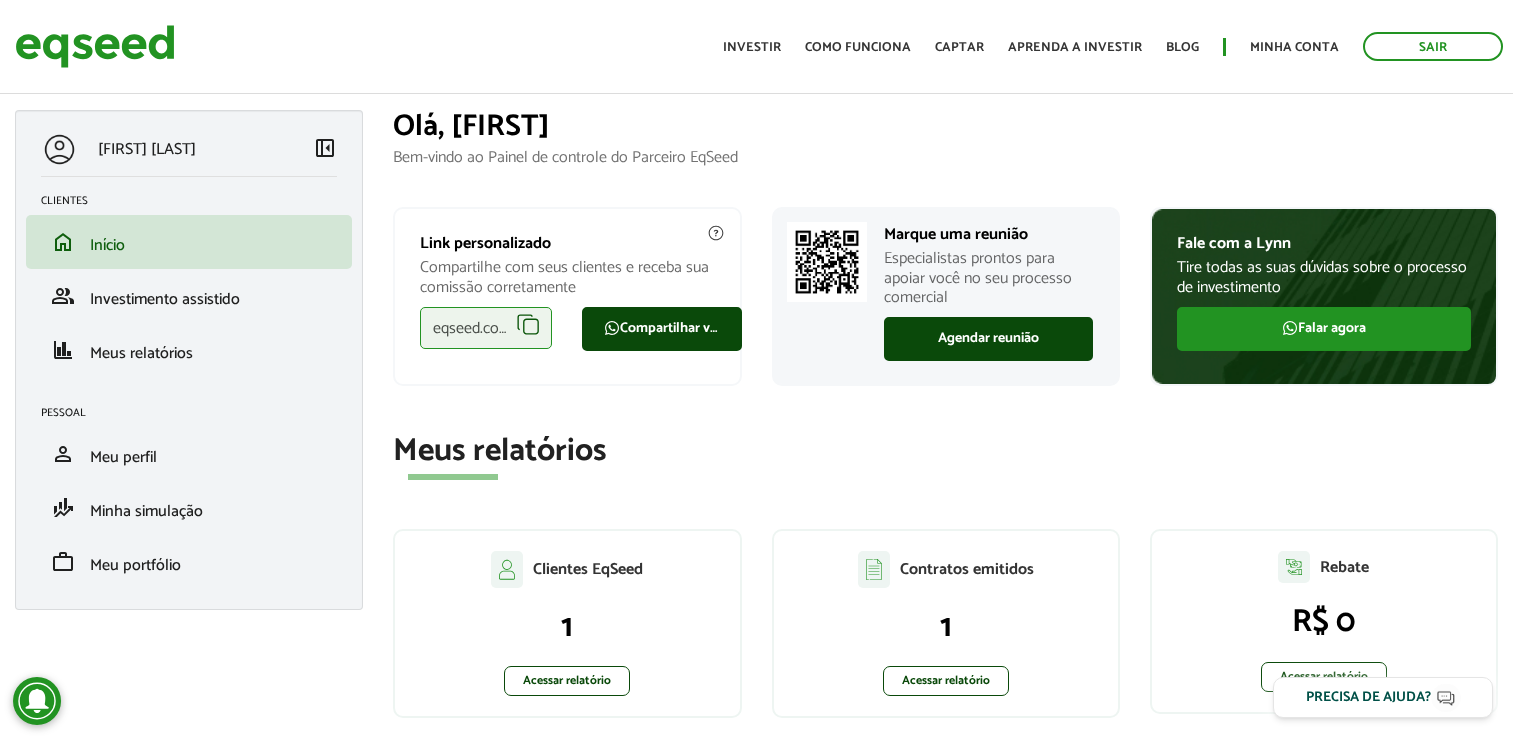 scroll, scrollTop: 0, scrollLeft: 0, axis: both 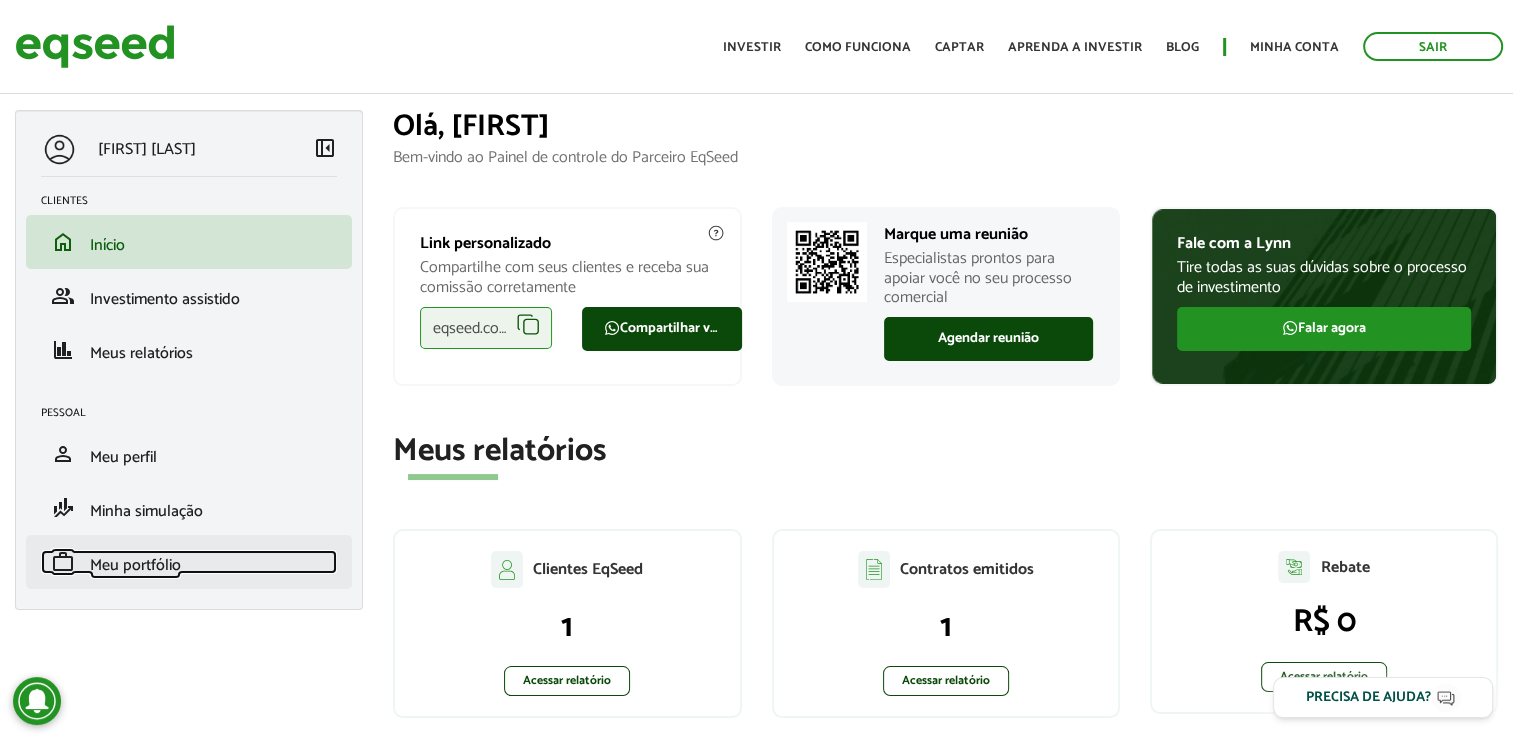click on "Meu portfólio" at bounding box center (135, 565) 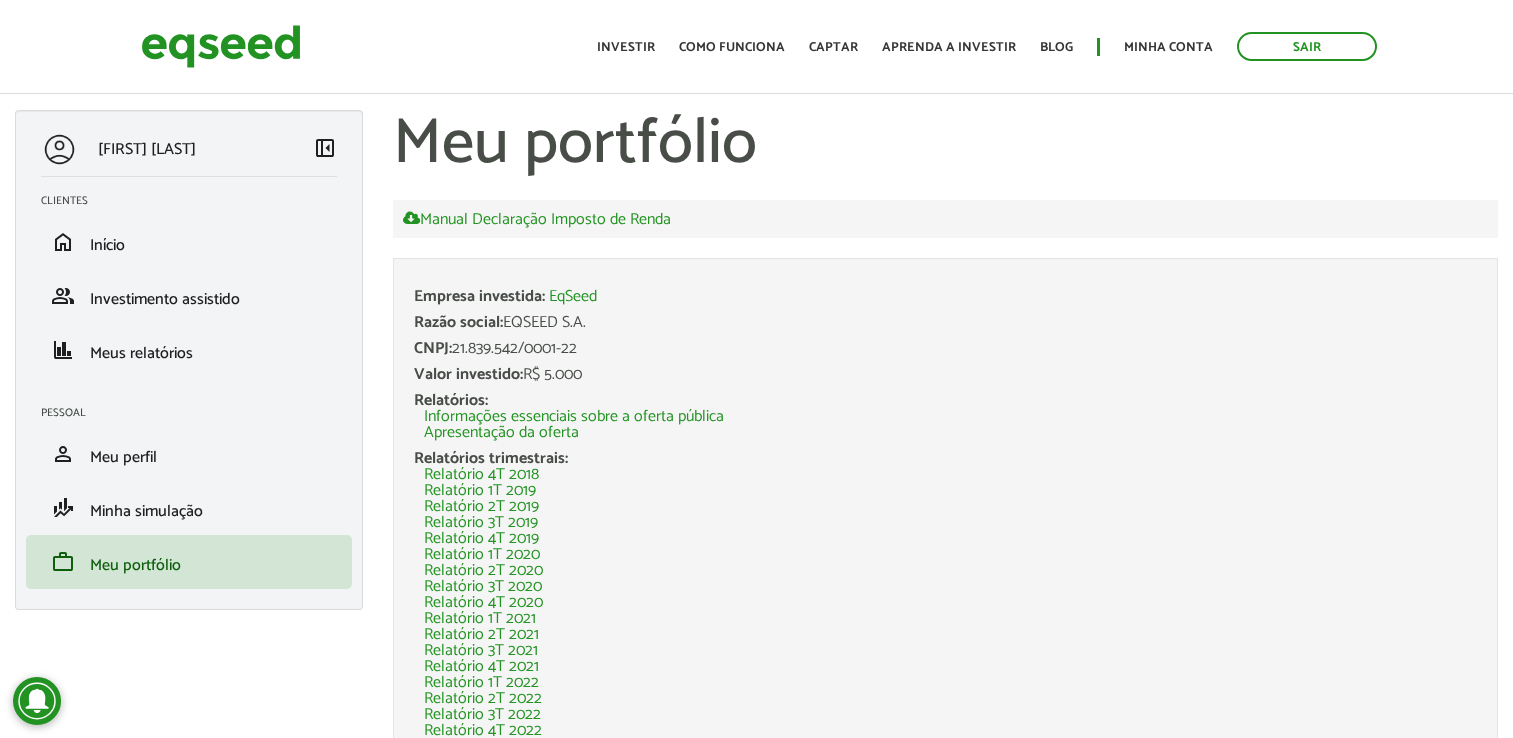 scroll, scrollTop: 0, scrollLeft: 0, axis: both 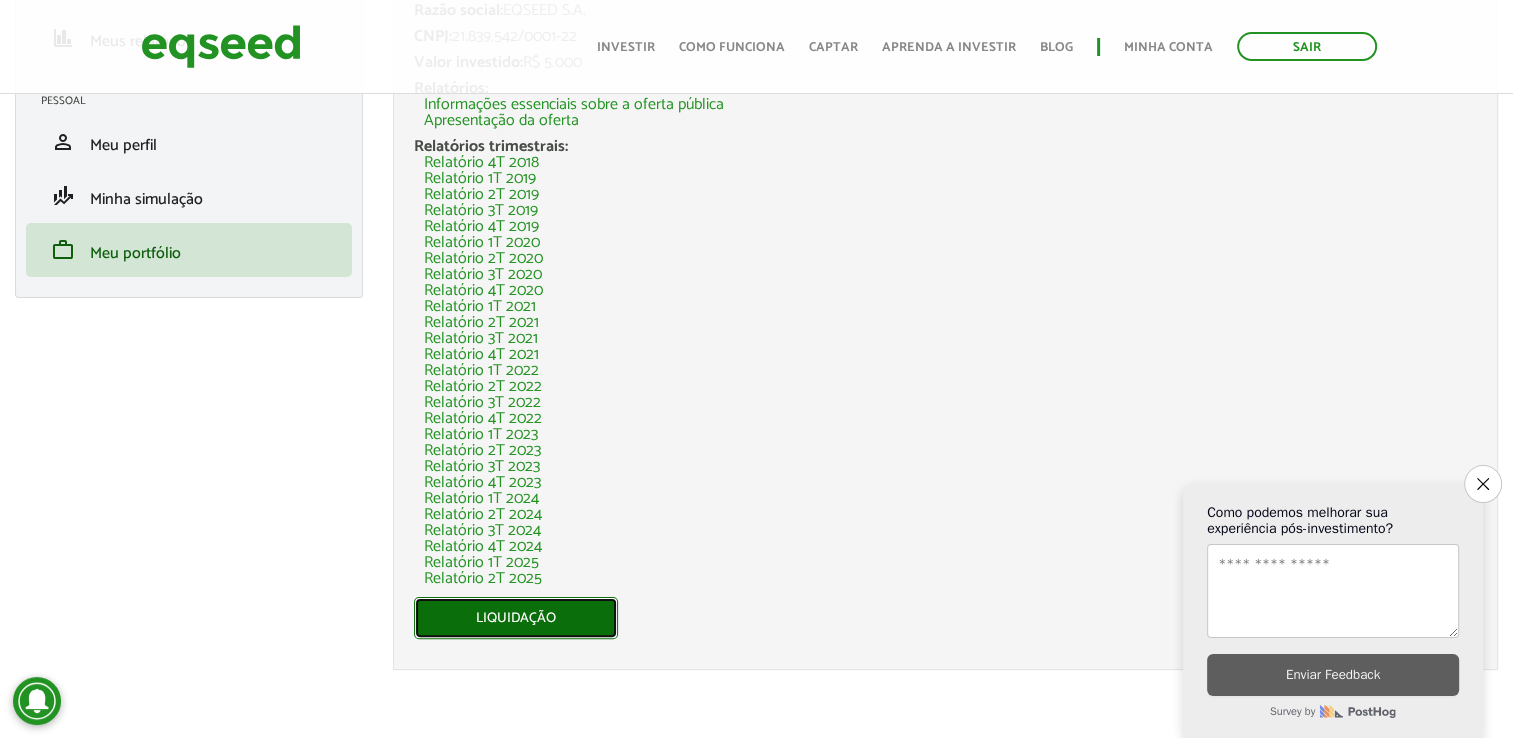 click on "Liquidação" at bounding box center [516, 618] 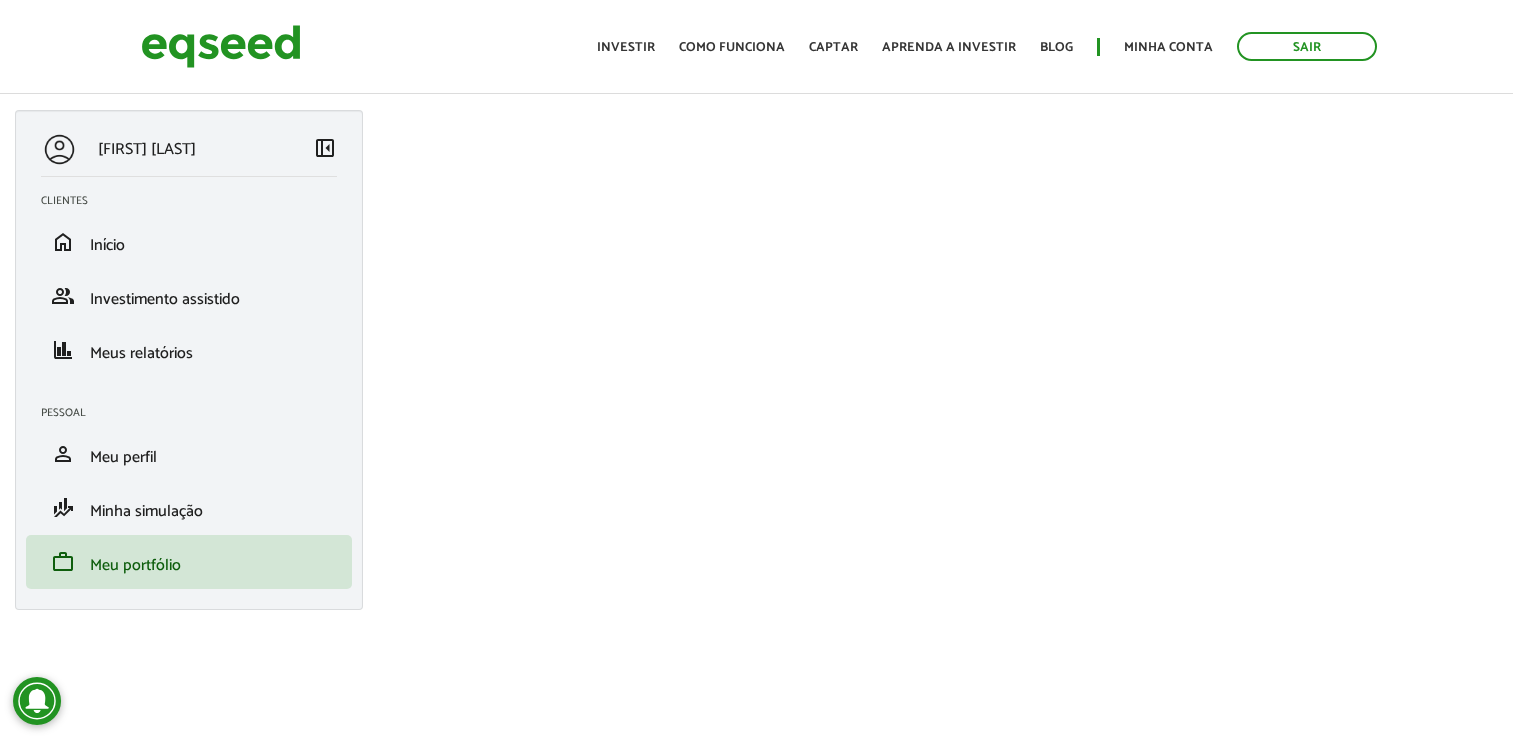 scroll, scrollTop: 0, scrollLeft: 0, axis: both 